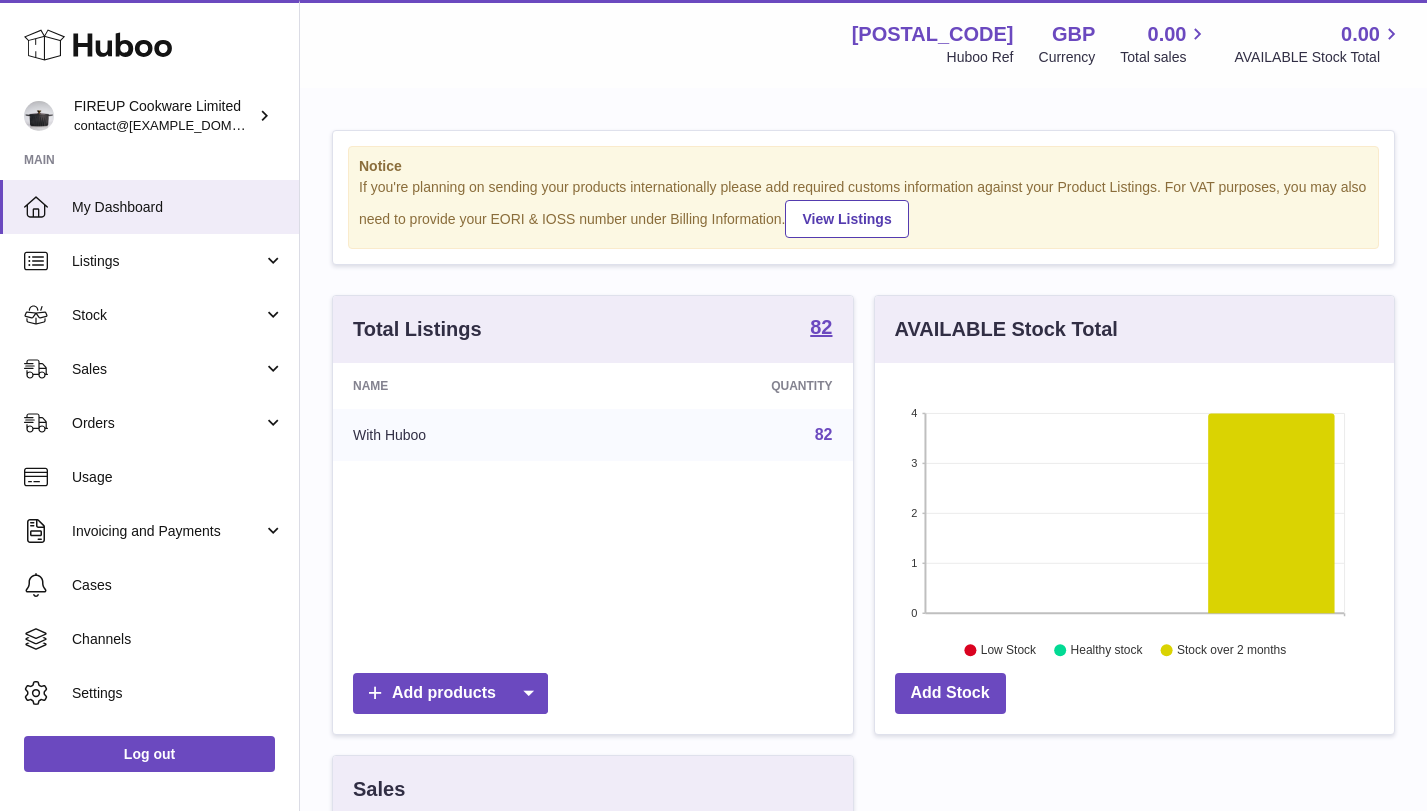 scroll, scrollTop: 0, scrollLeft: 0, axis: both 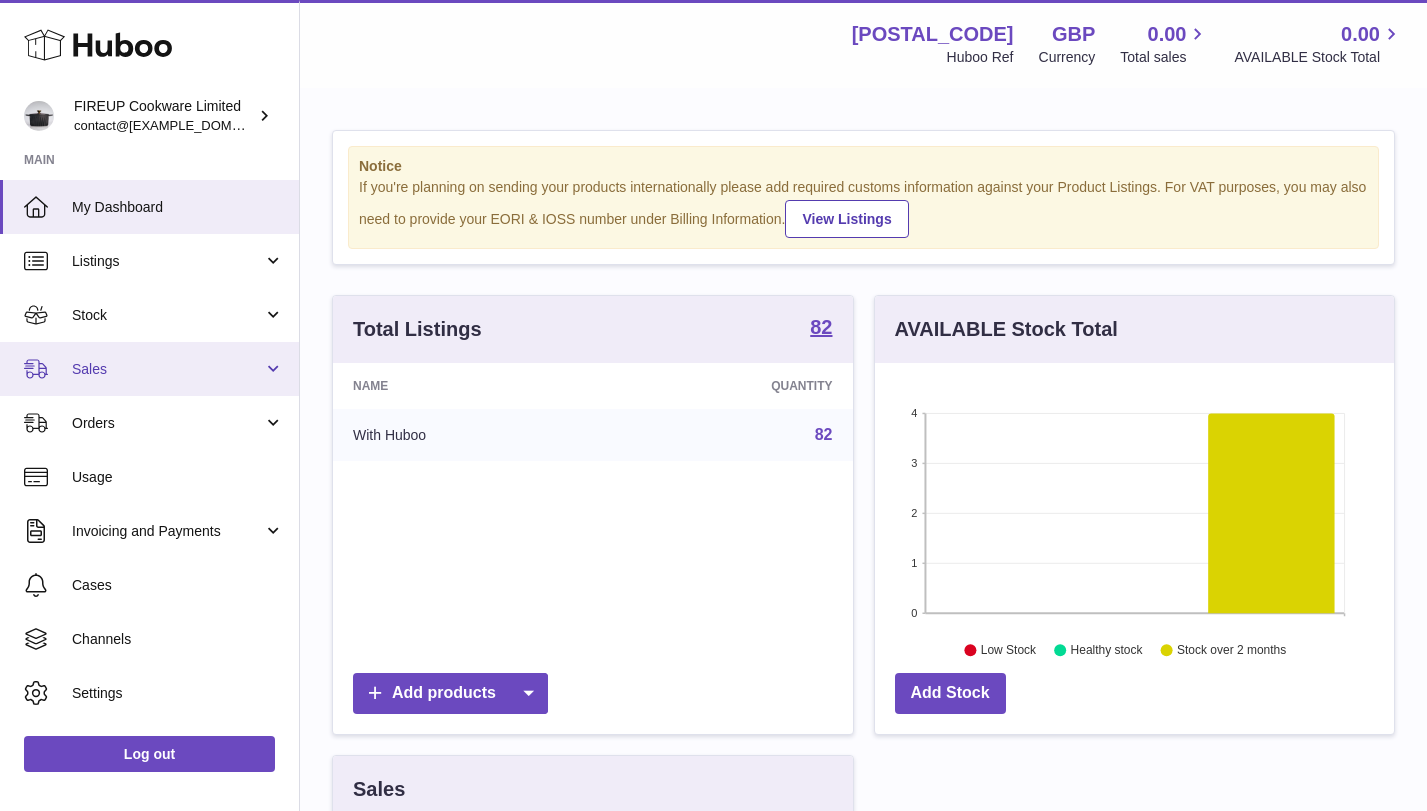click on "Sales" at bounding box center [167, 369] 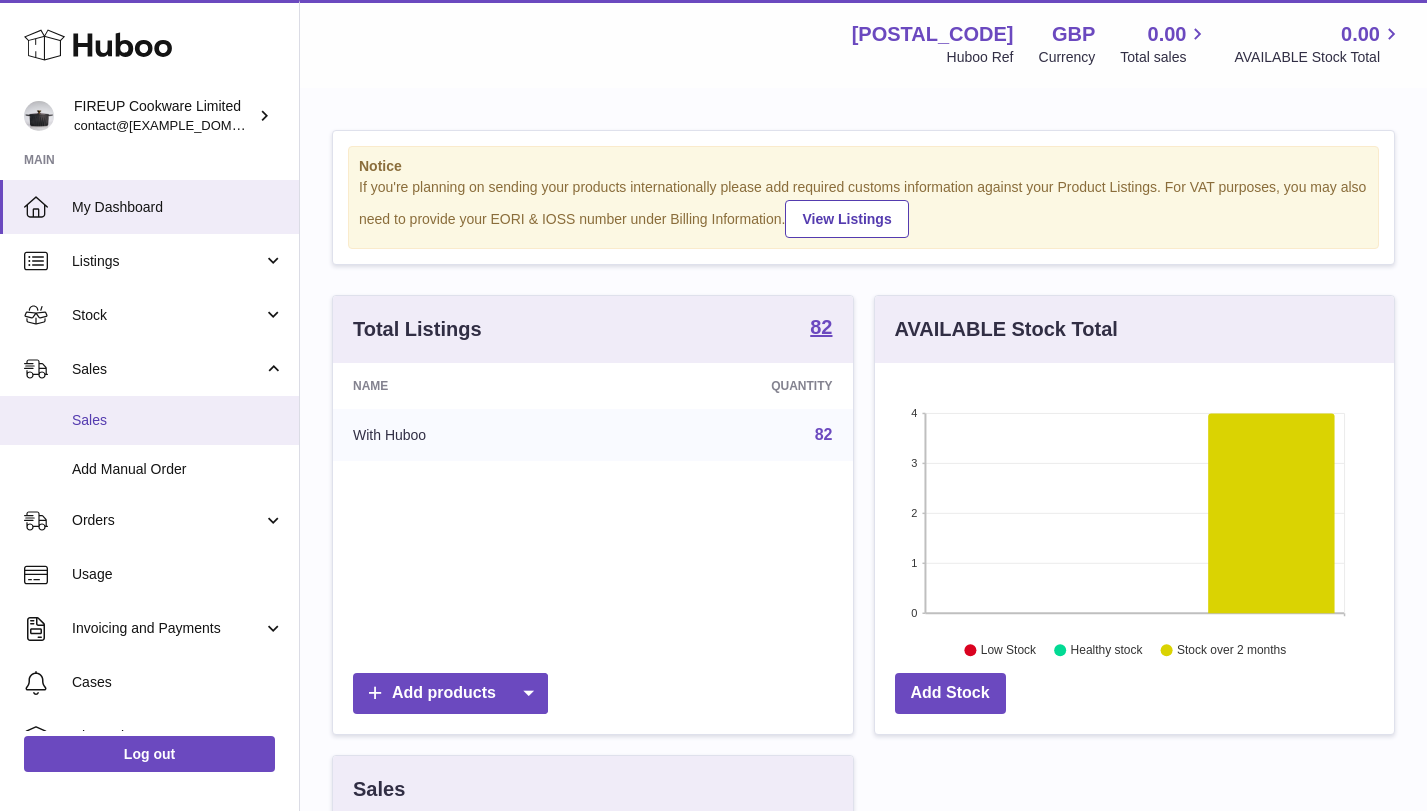 click on "Sales" at bounding box center (149, 420) 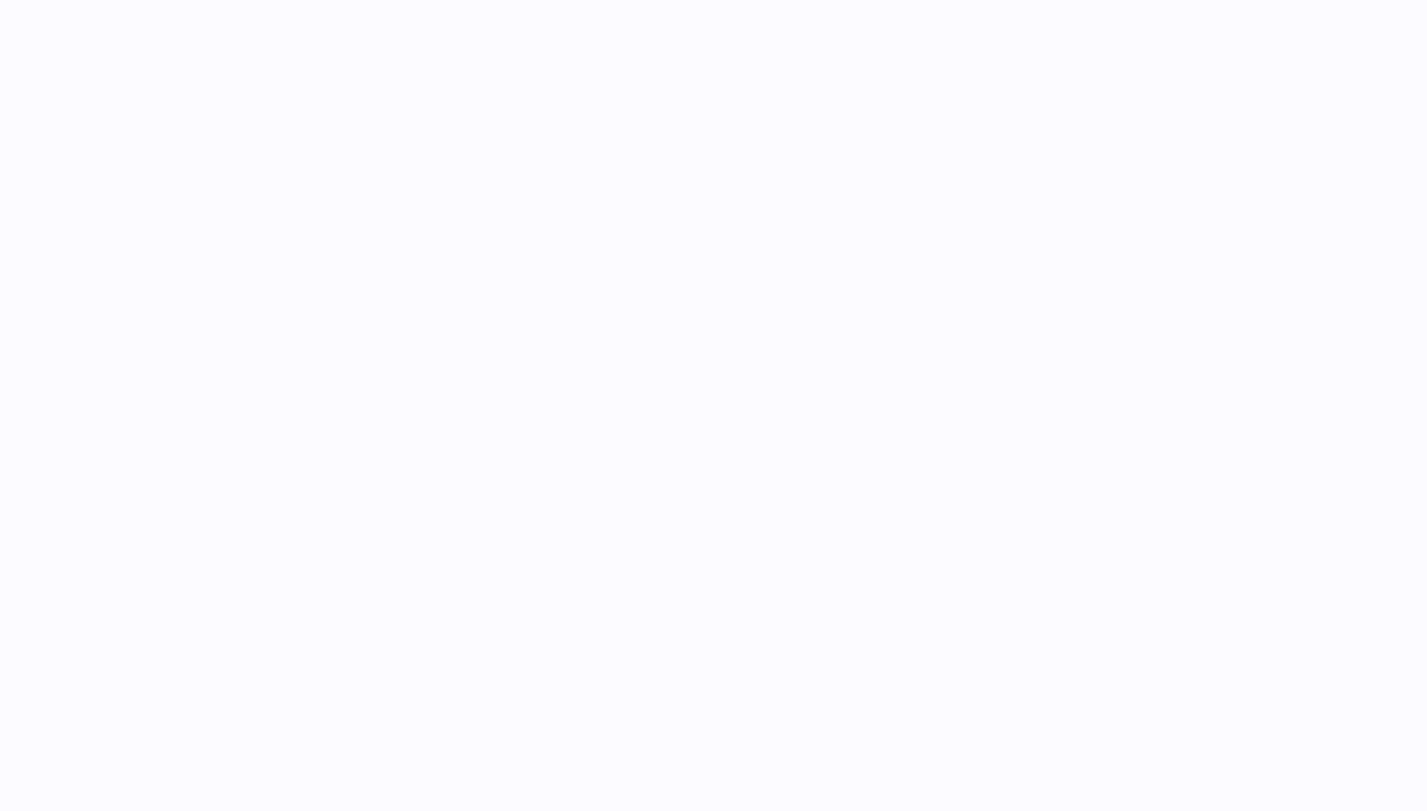 scroll, scrollTop: 0, scrollLeft: 0, axis: both 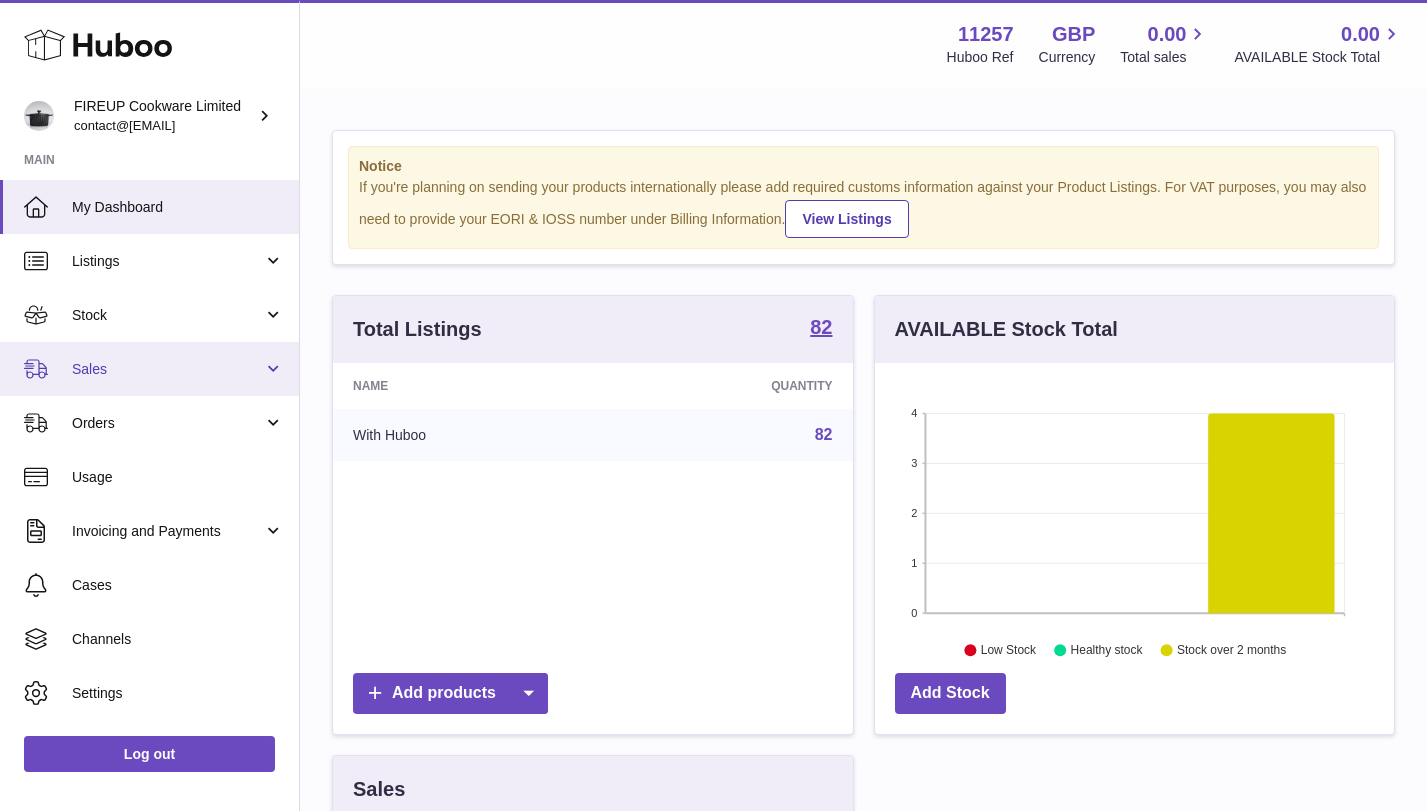 click on "Sales" at bounding box center [167, 369] 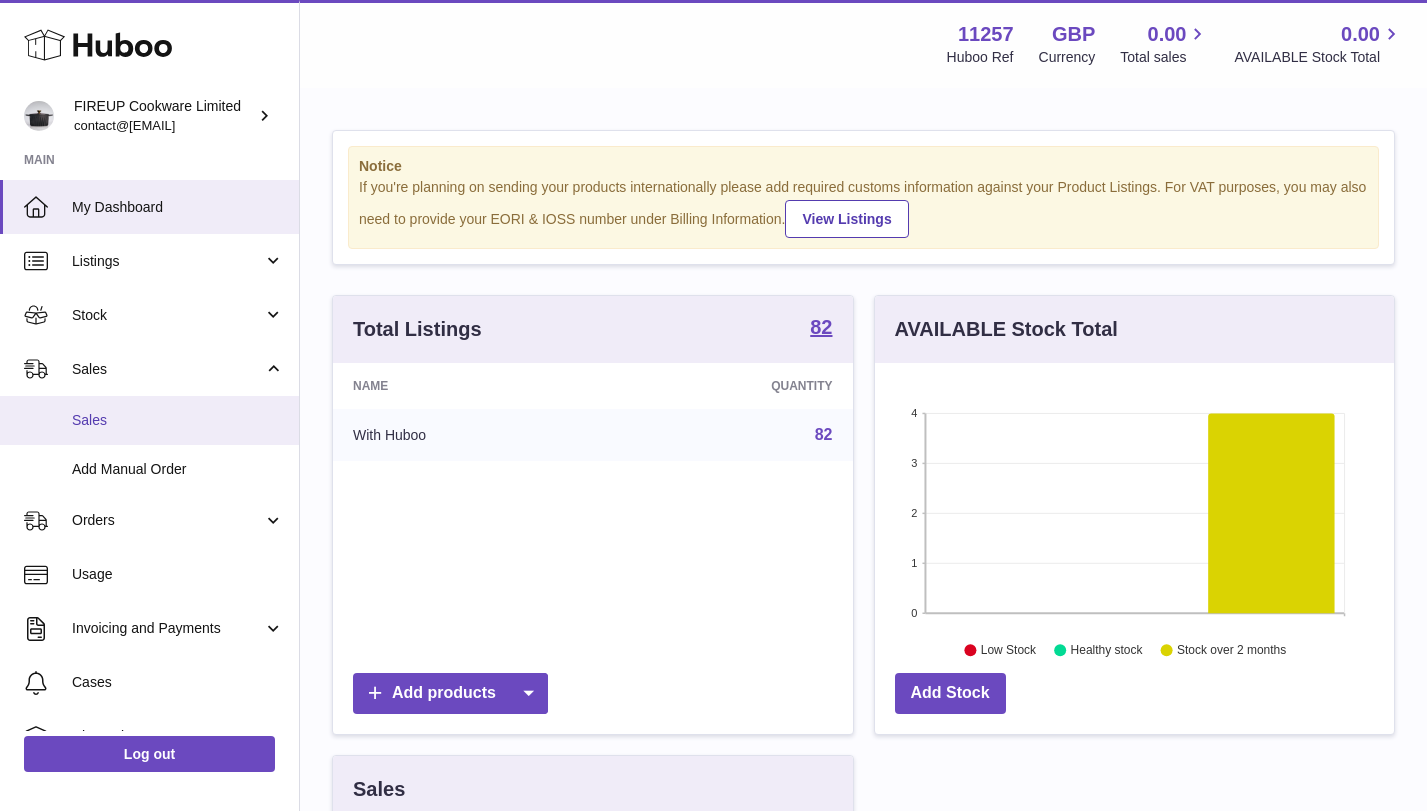 click on "Sales" at bounding box center (178, 420) 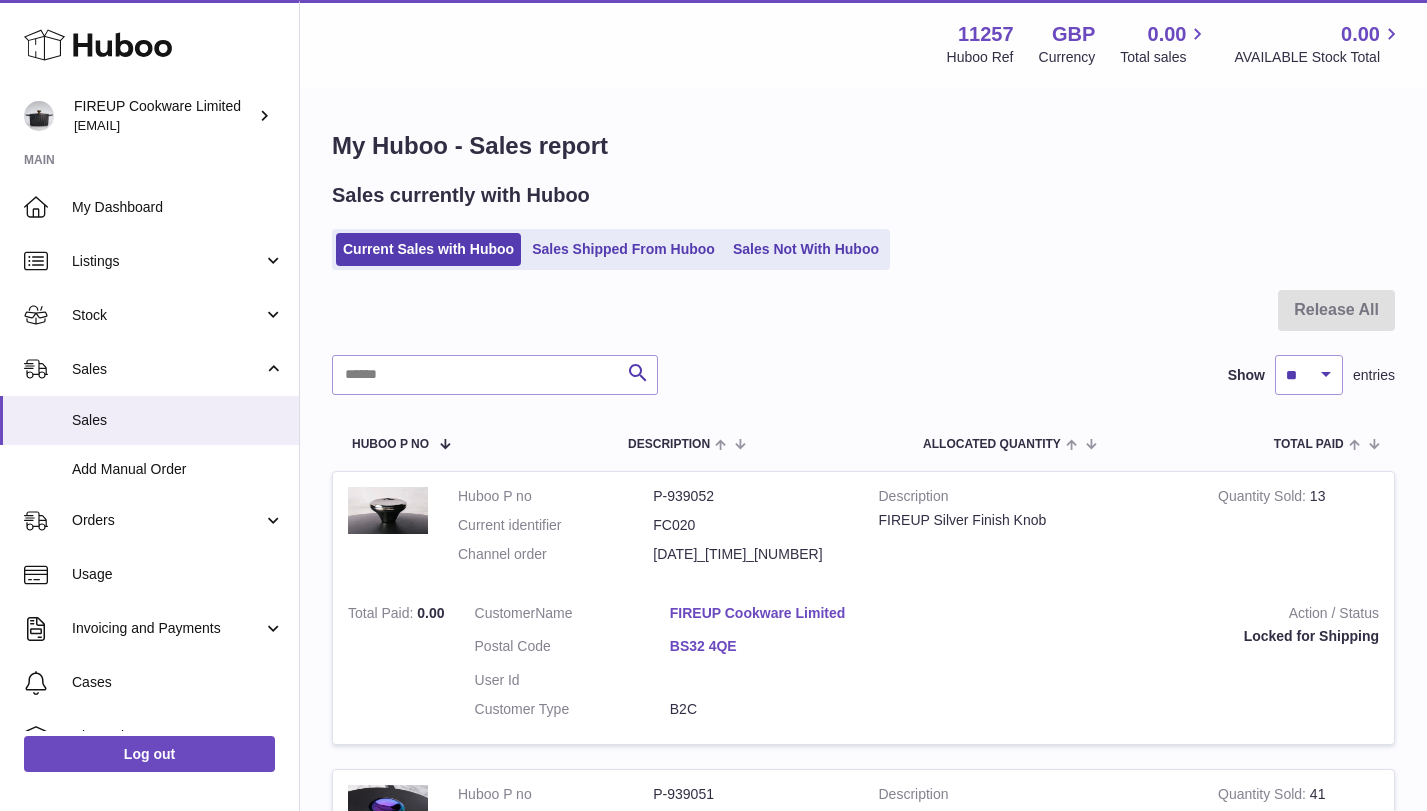 scroll, scrollTop: 0, scrollLeft: 0, axis: both 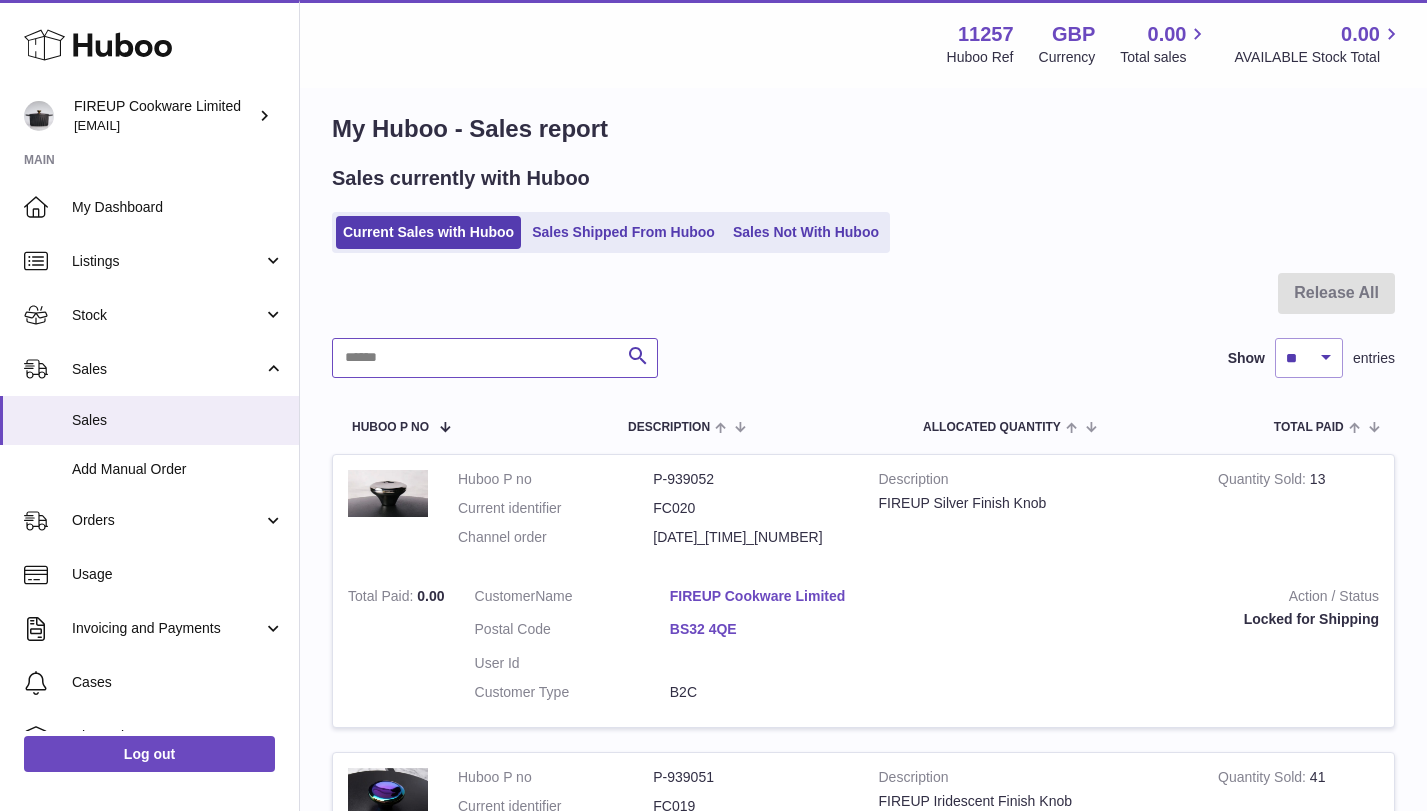 click at bounding box center [495, 358] 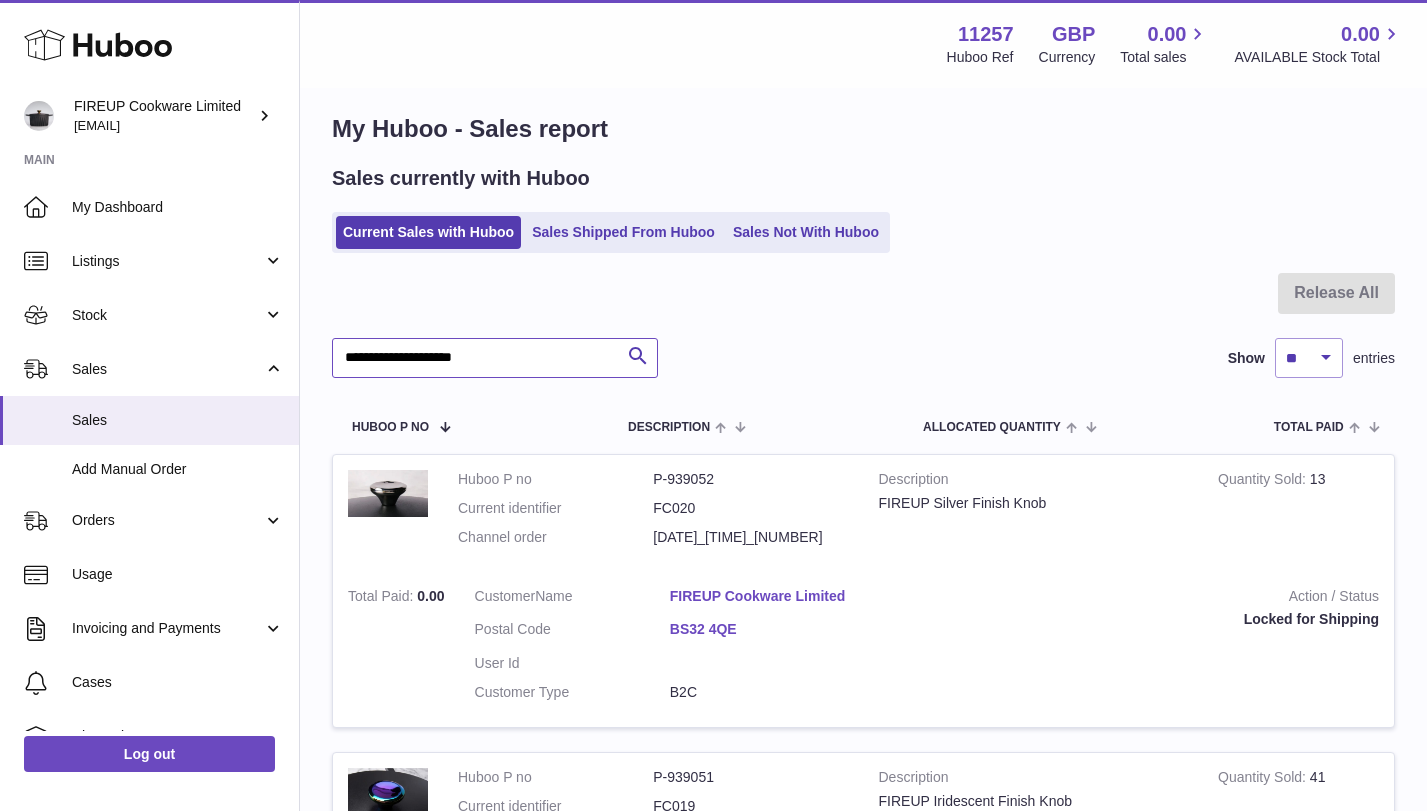 type on "**********" 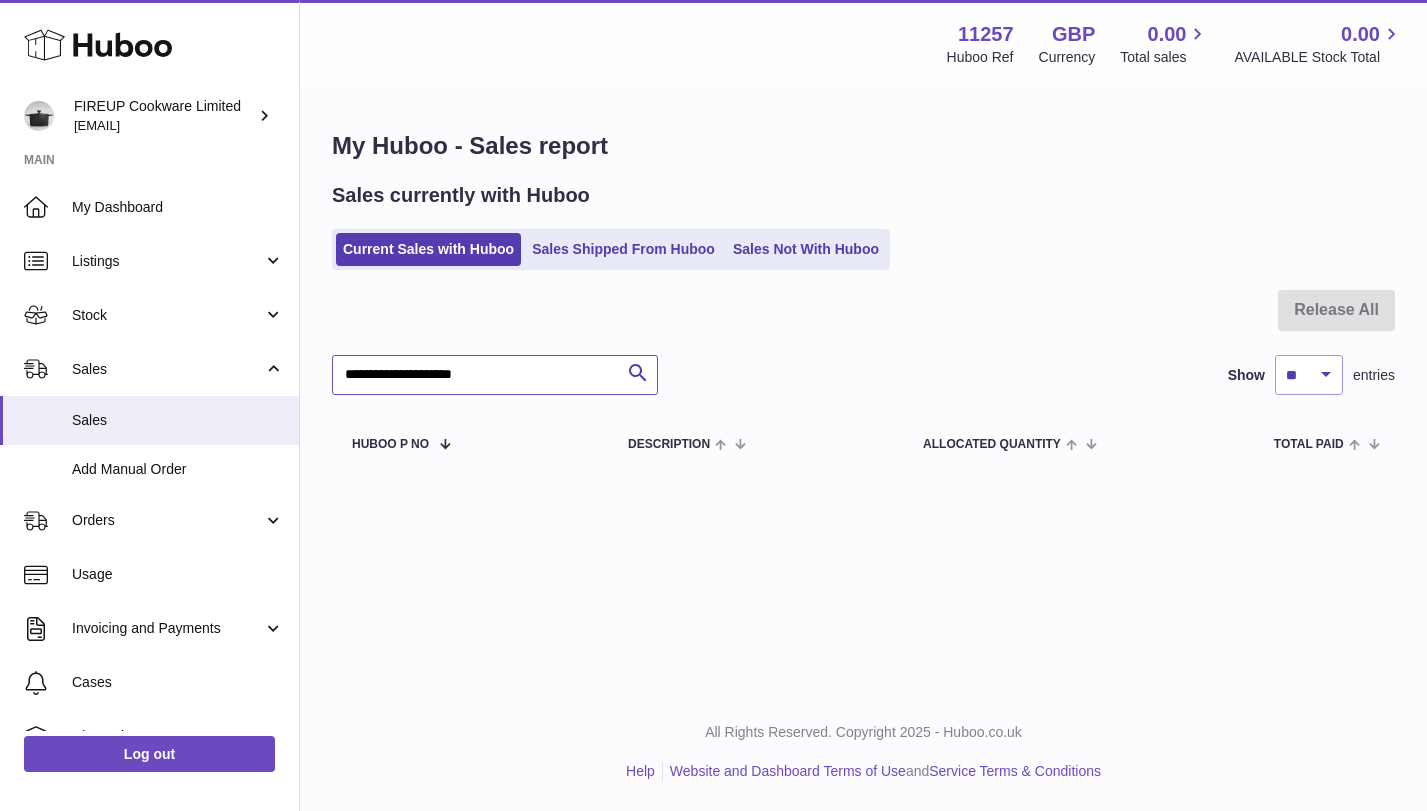 scroll, scrollTop: 0, scrollLeft: 0, axis: both 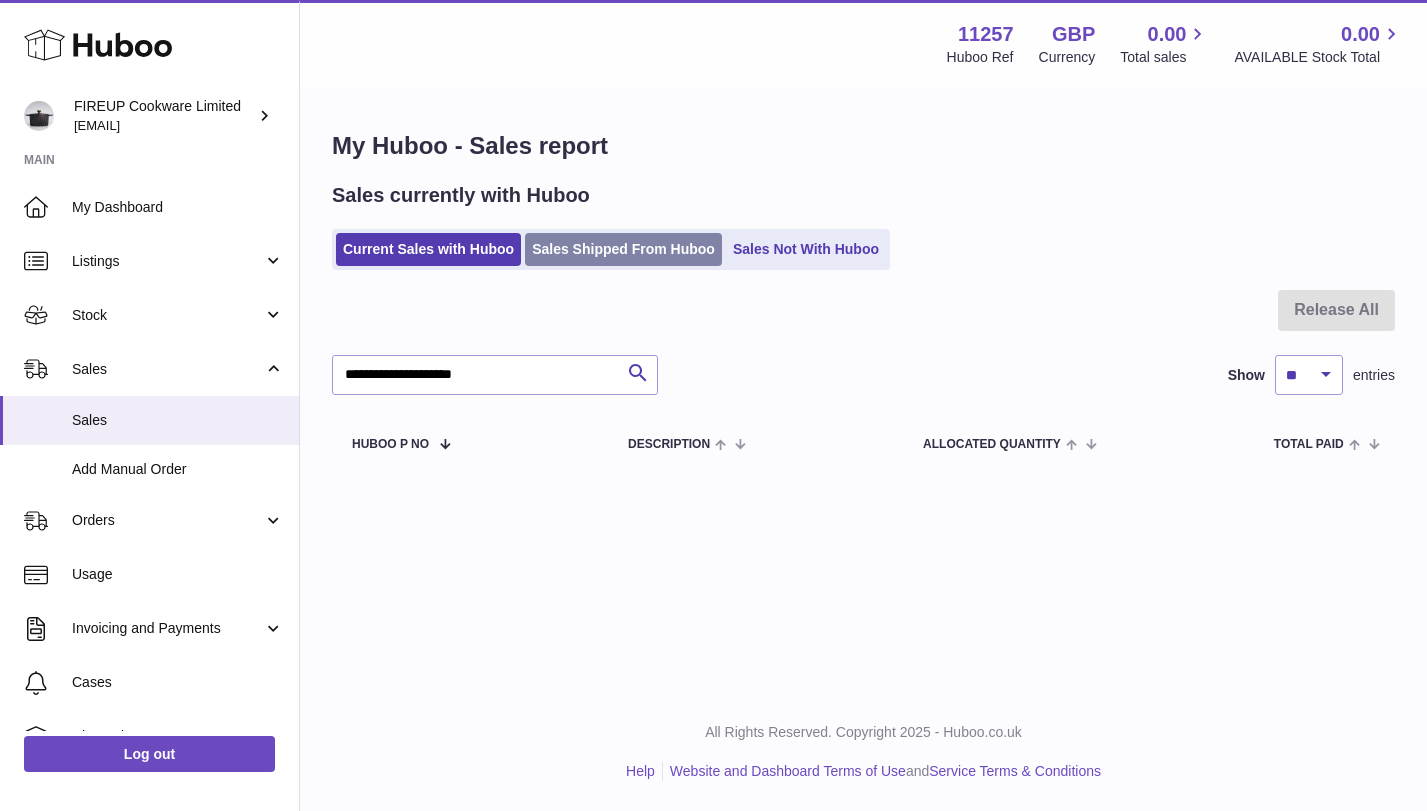 click on "Sales Shipped From Huboo" at bounding box center (623, 249) 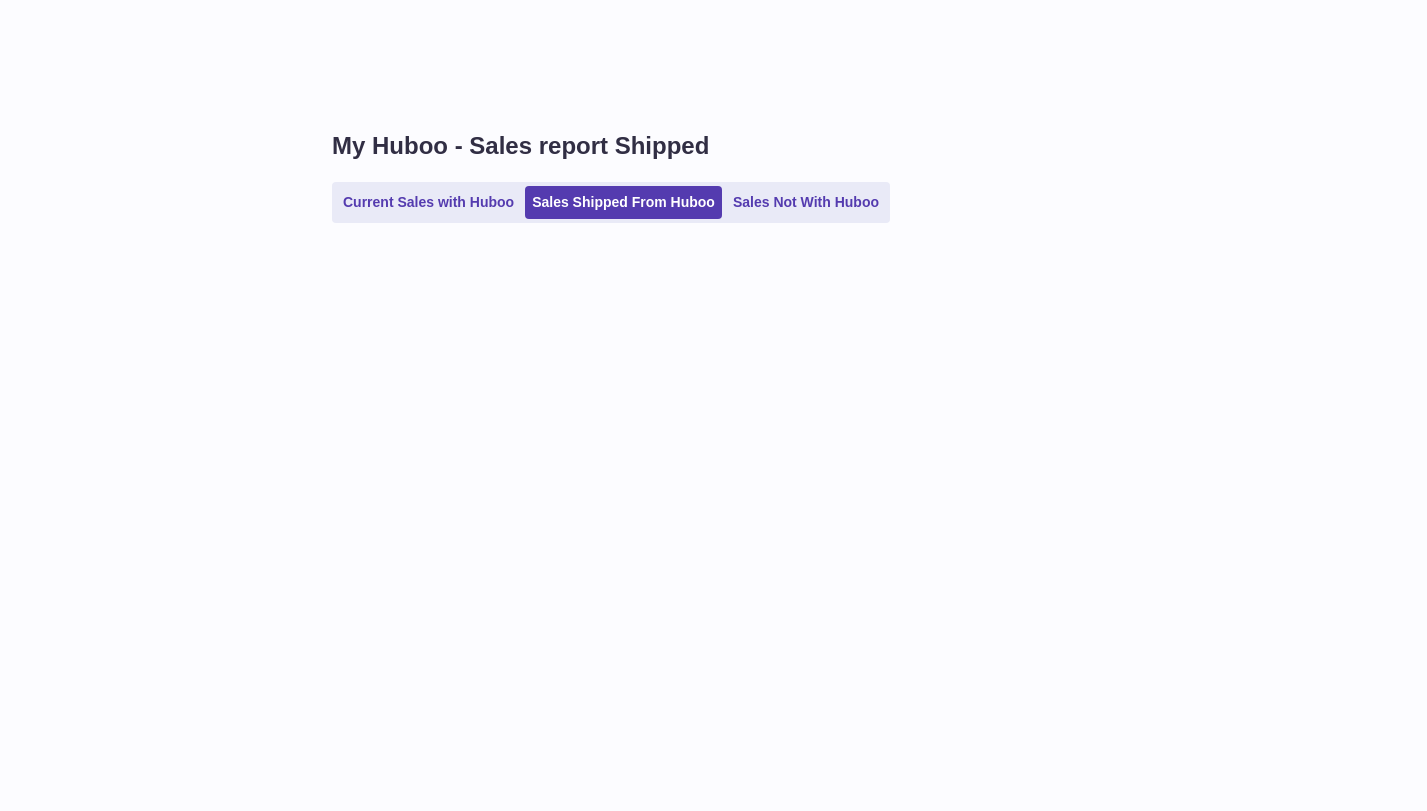 scroll, scrollTop: 0, scrollLeft: 0, axis: both 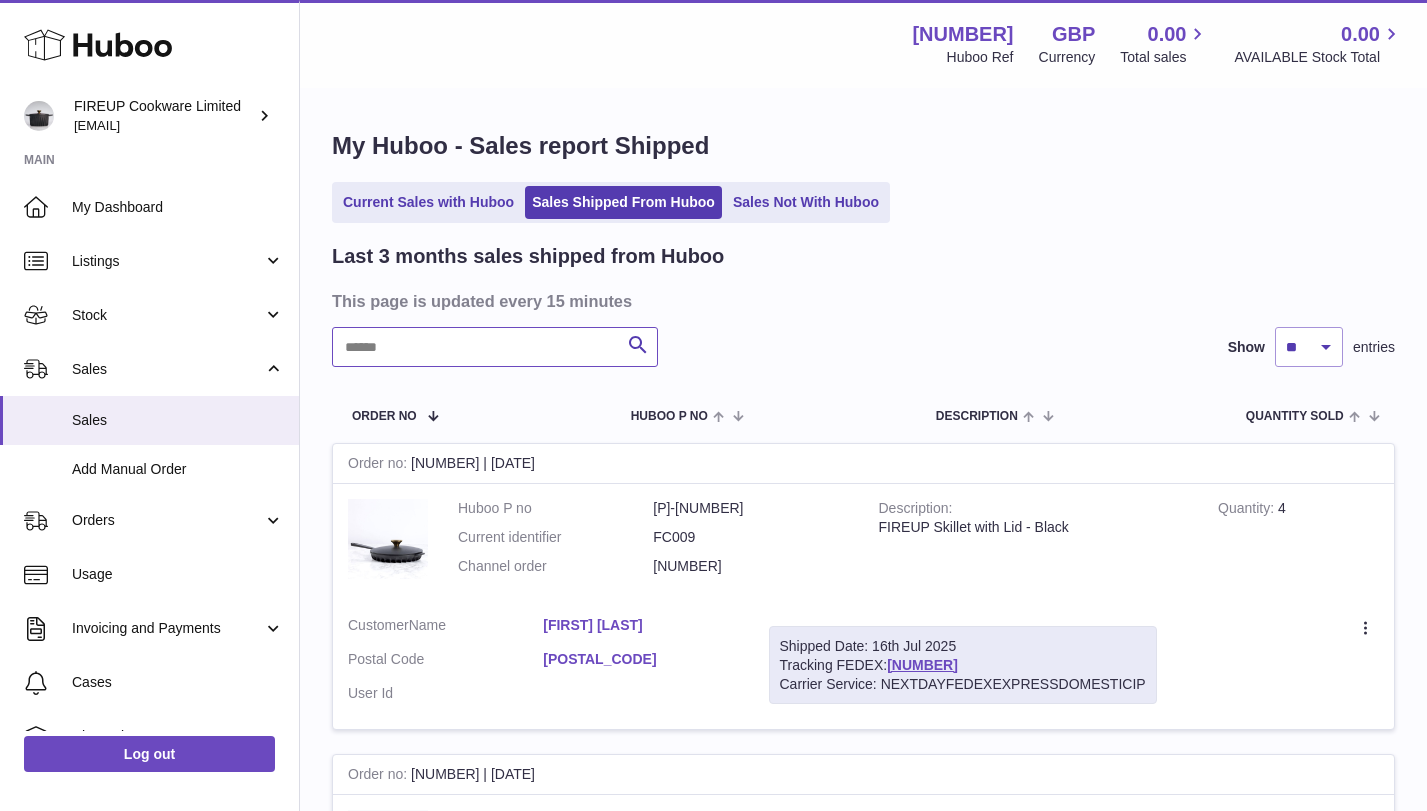 click at bounding box center [495, 347] 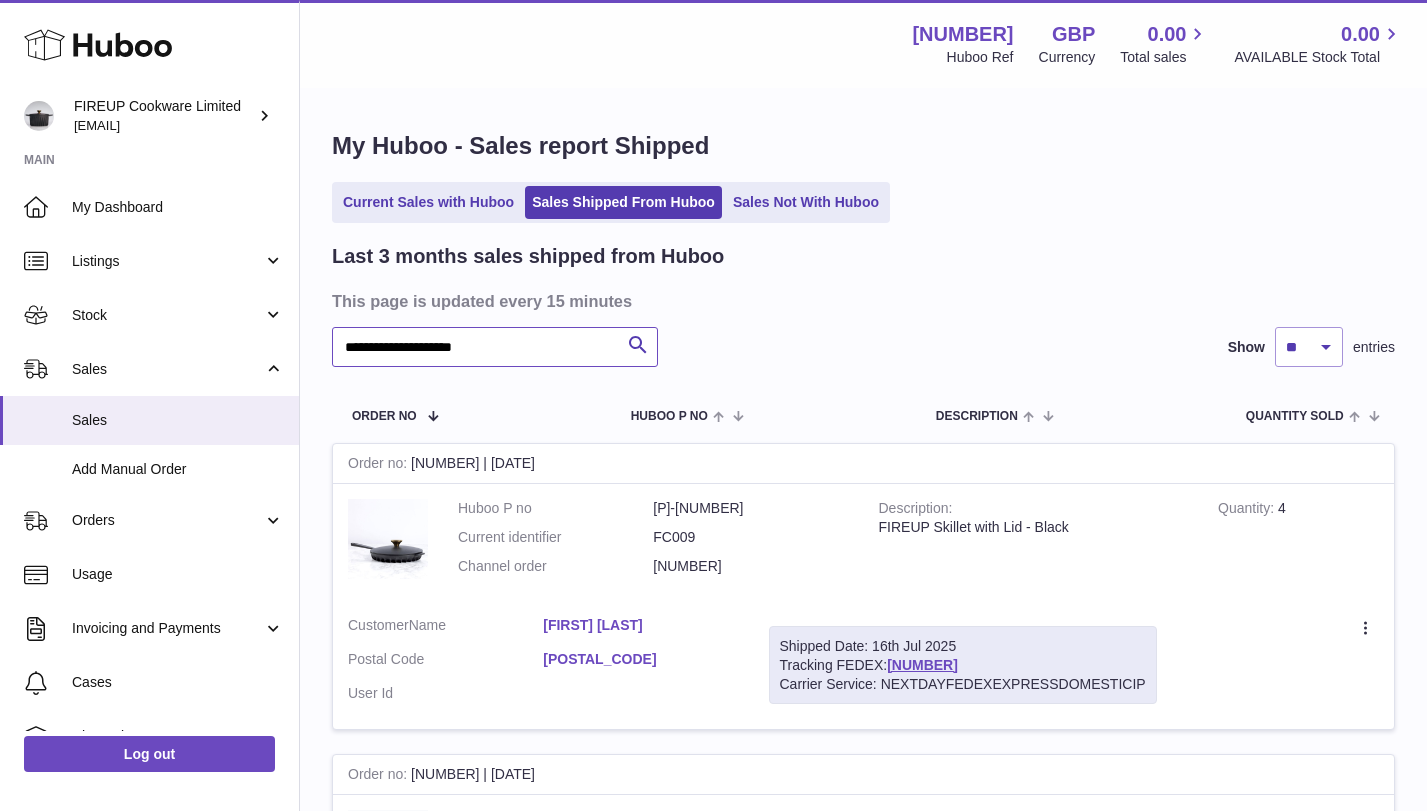 type on "**********" 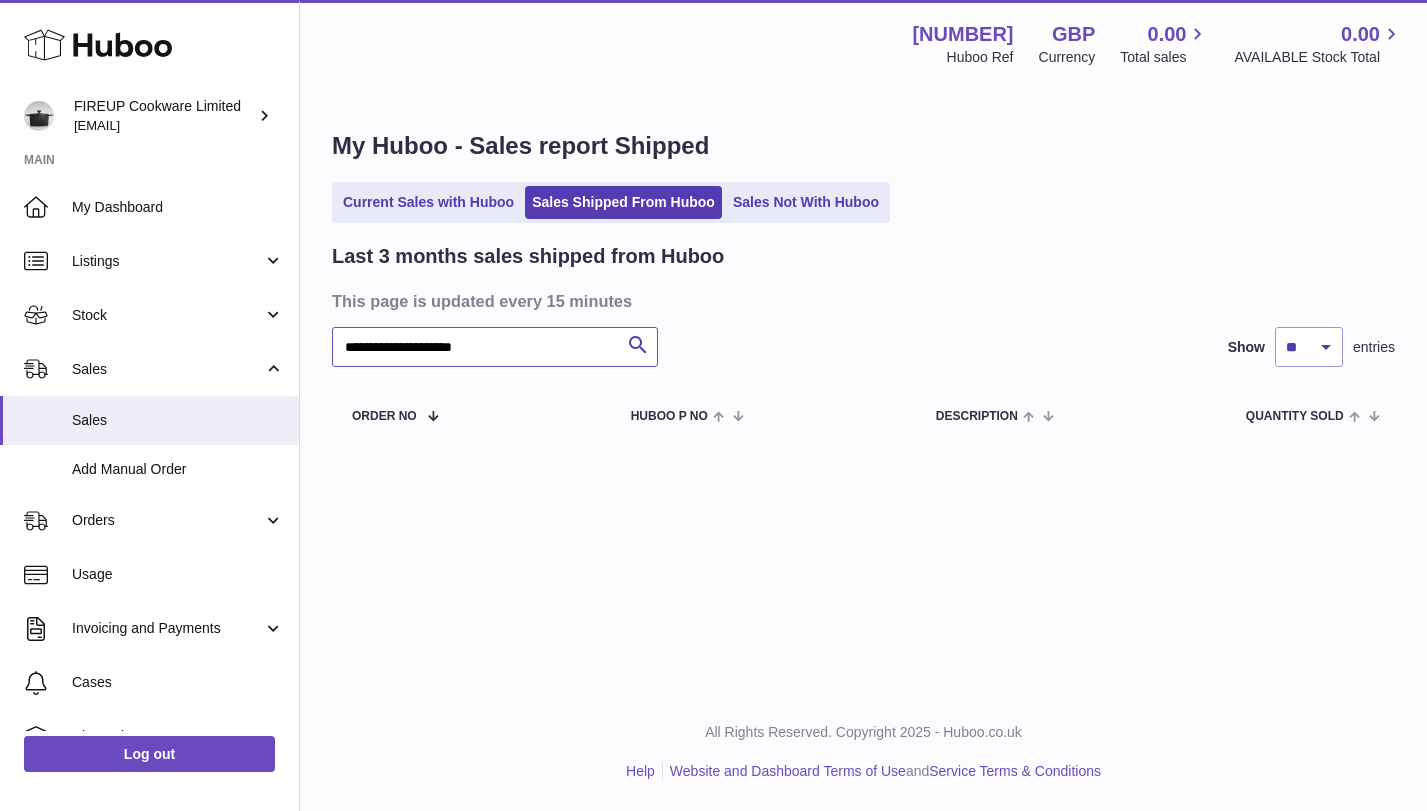 click on "**********" at bounding box center [495, 347] 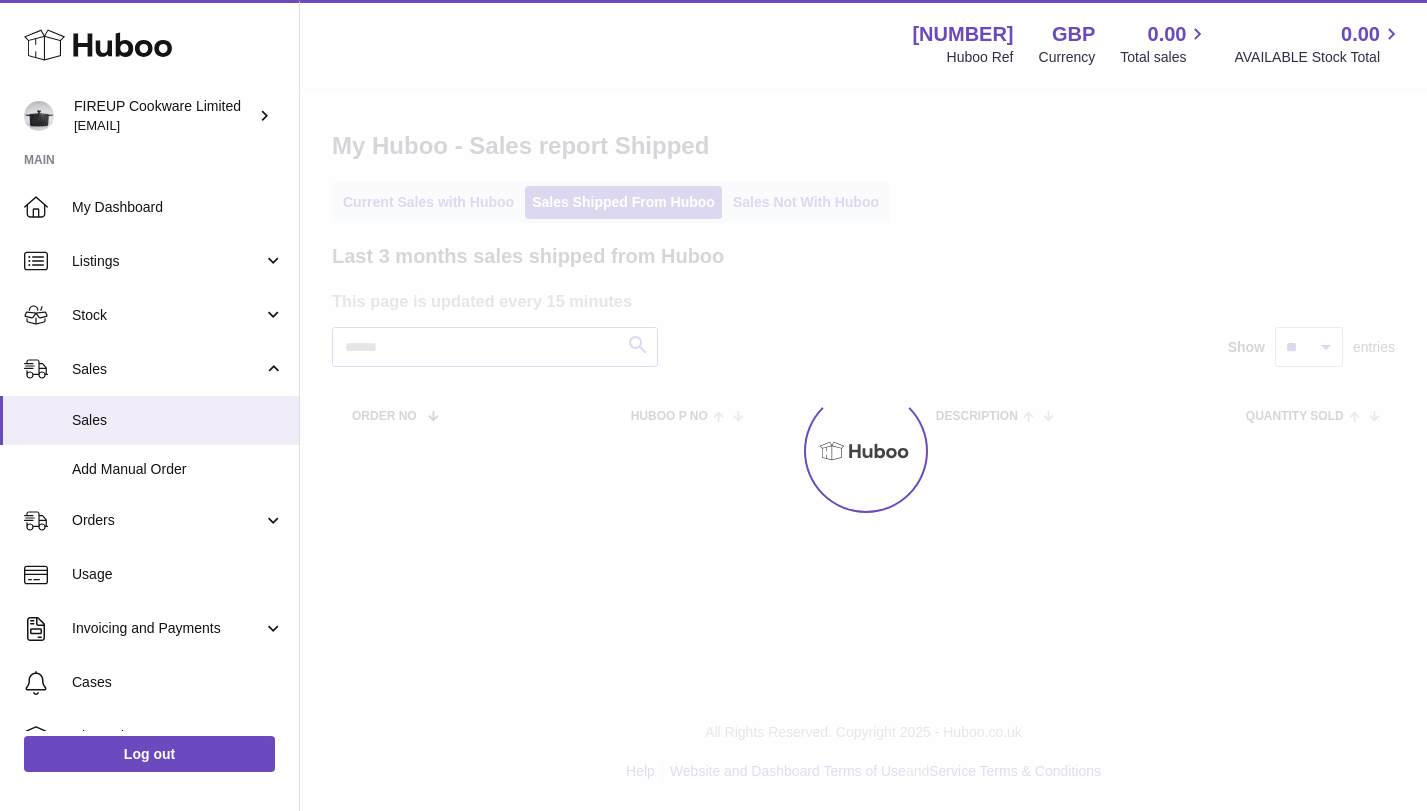 type 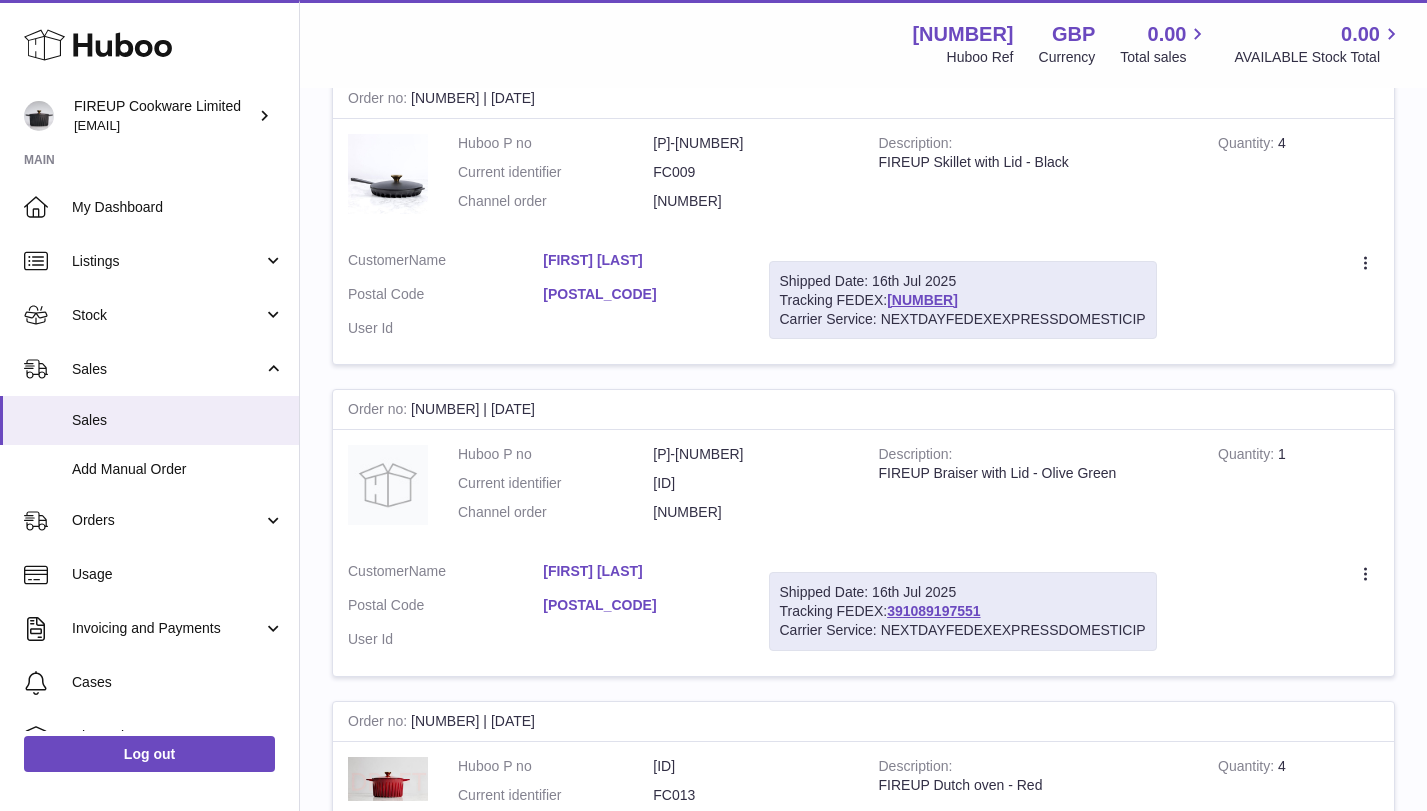 scroll, scrollTop: 0, scrollLeft: 0, axis: both 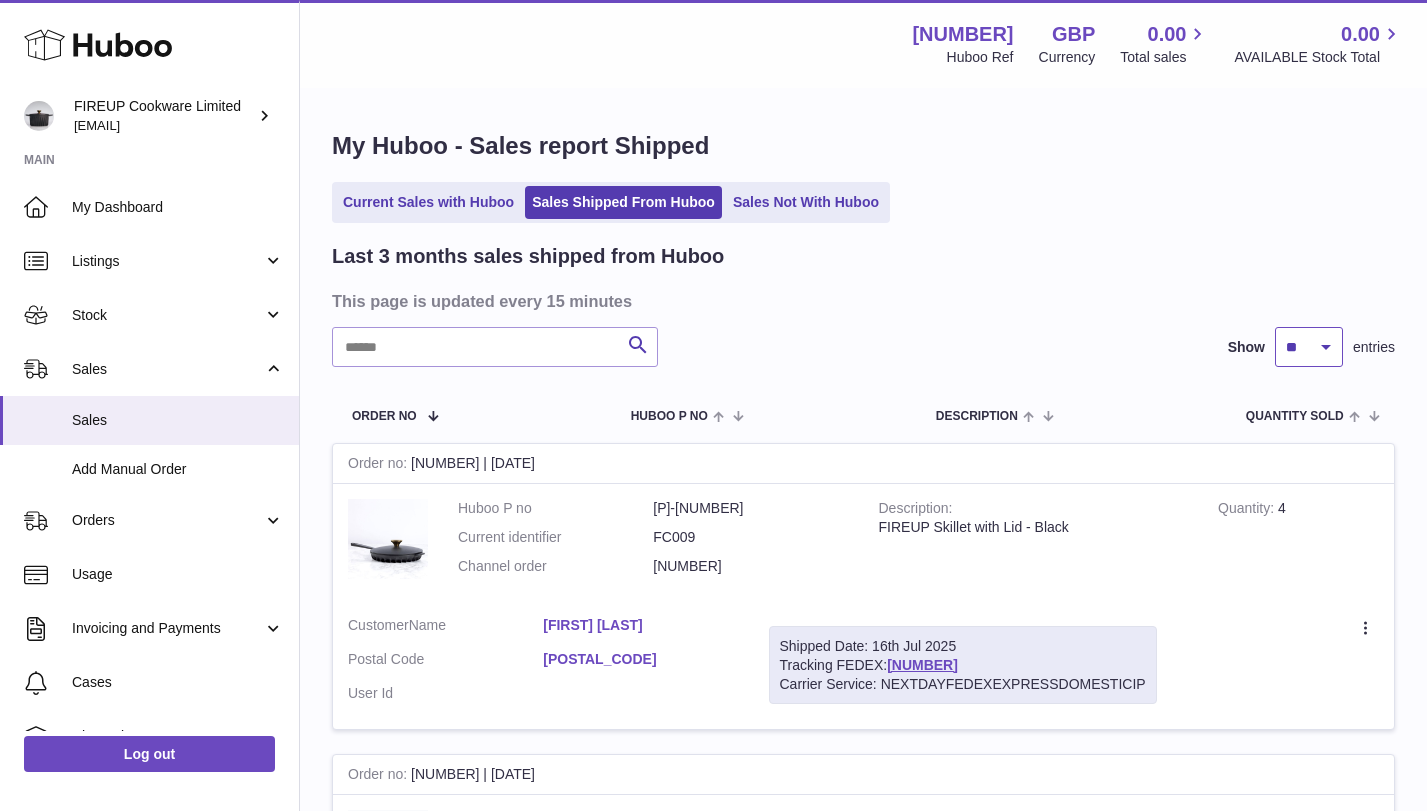 click on "** ** **" at bounding box center (1309, 347) 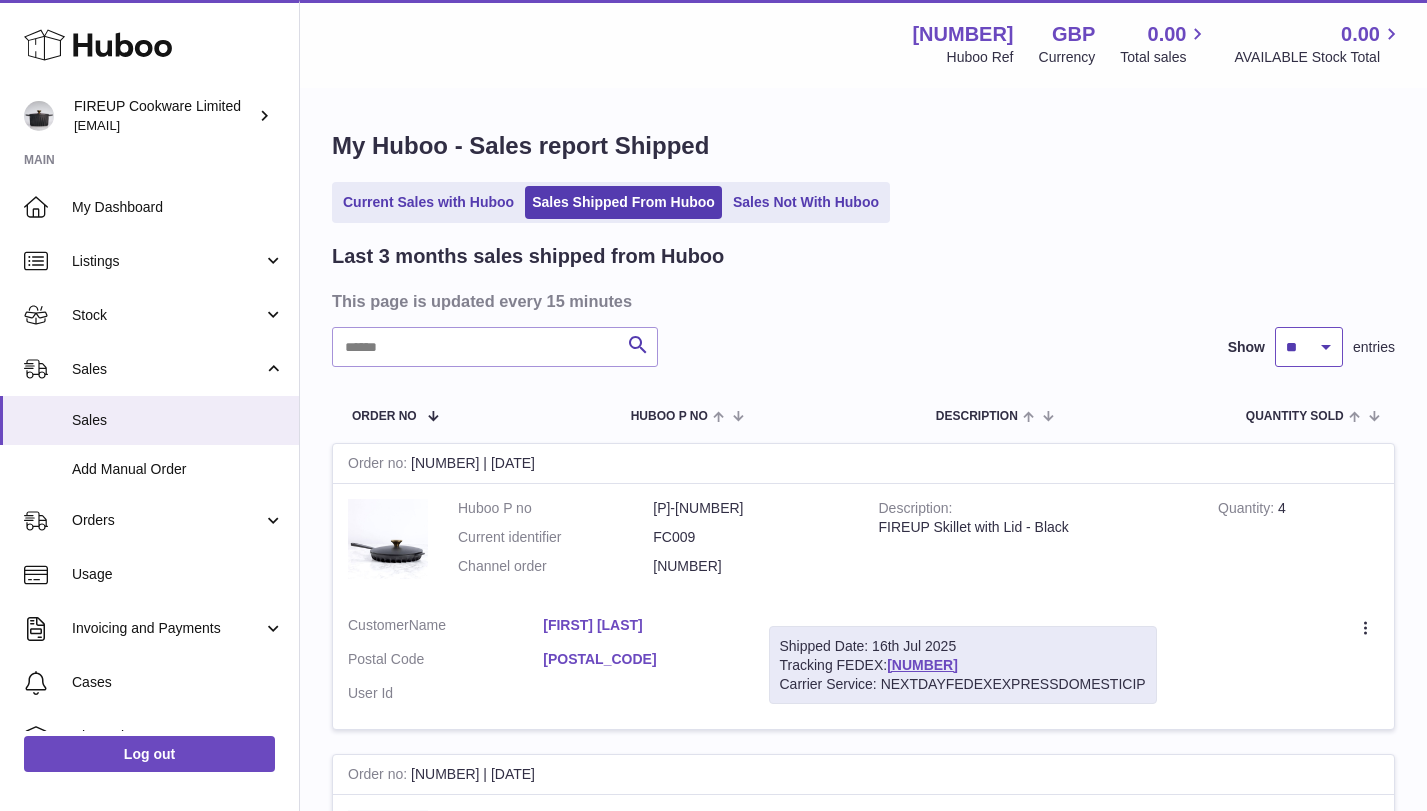 select on "**" 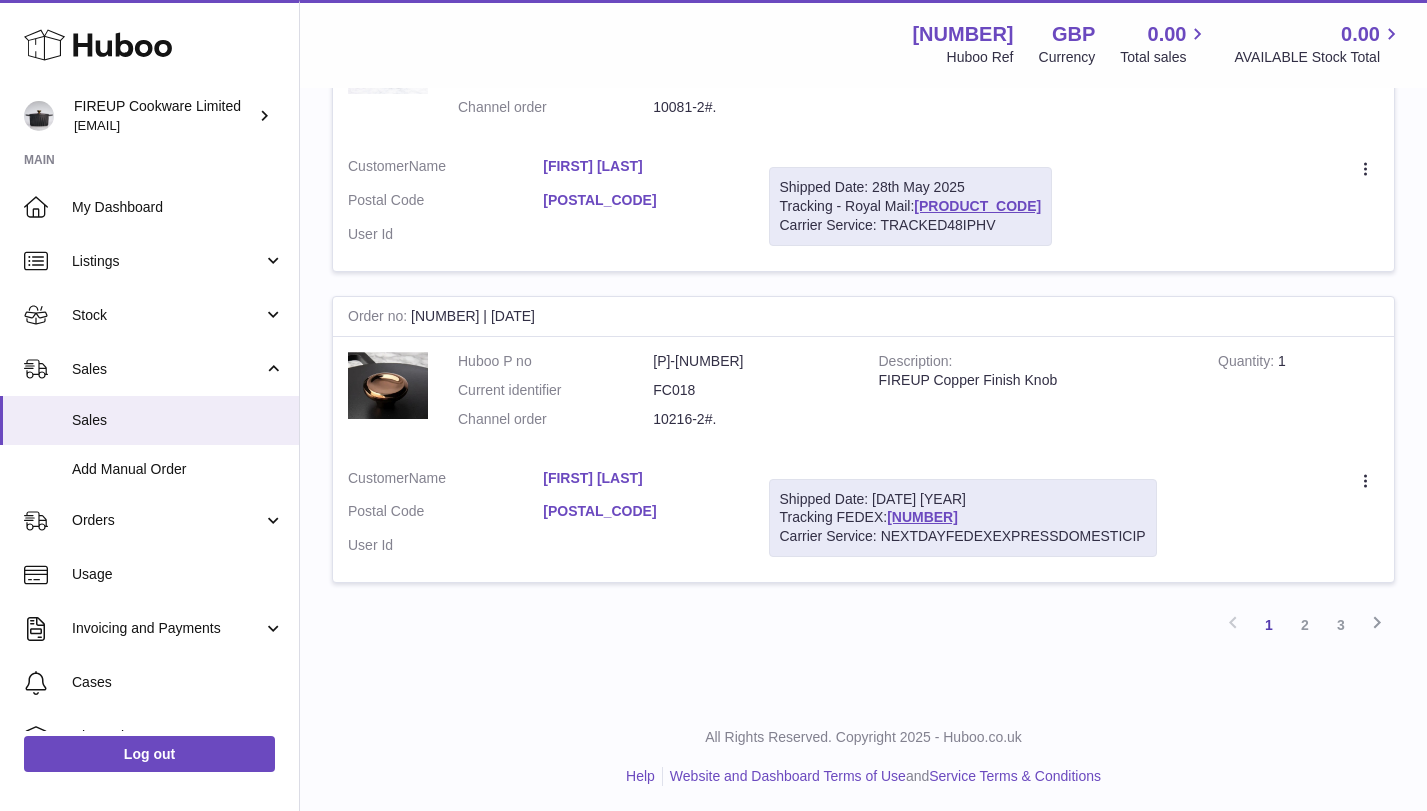 scroll, scrollTop: 15407, scrollLeft: 0, axis: vertical 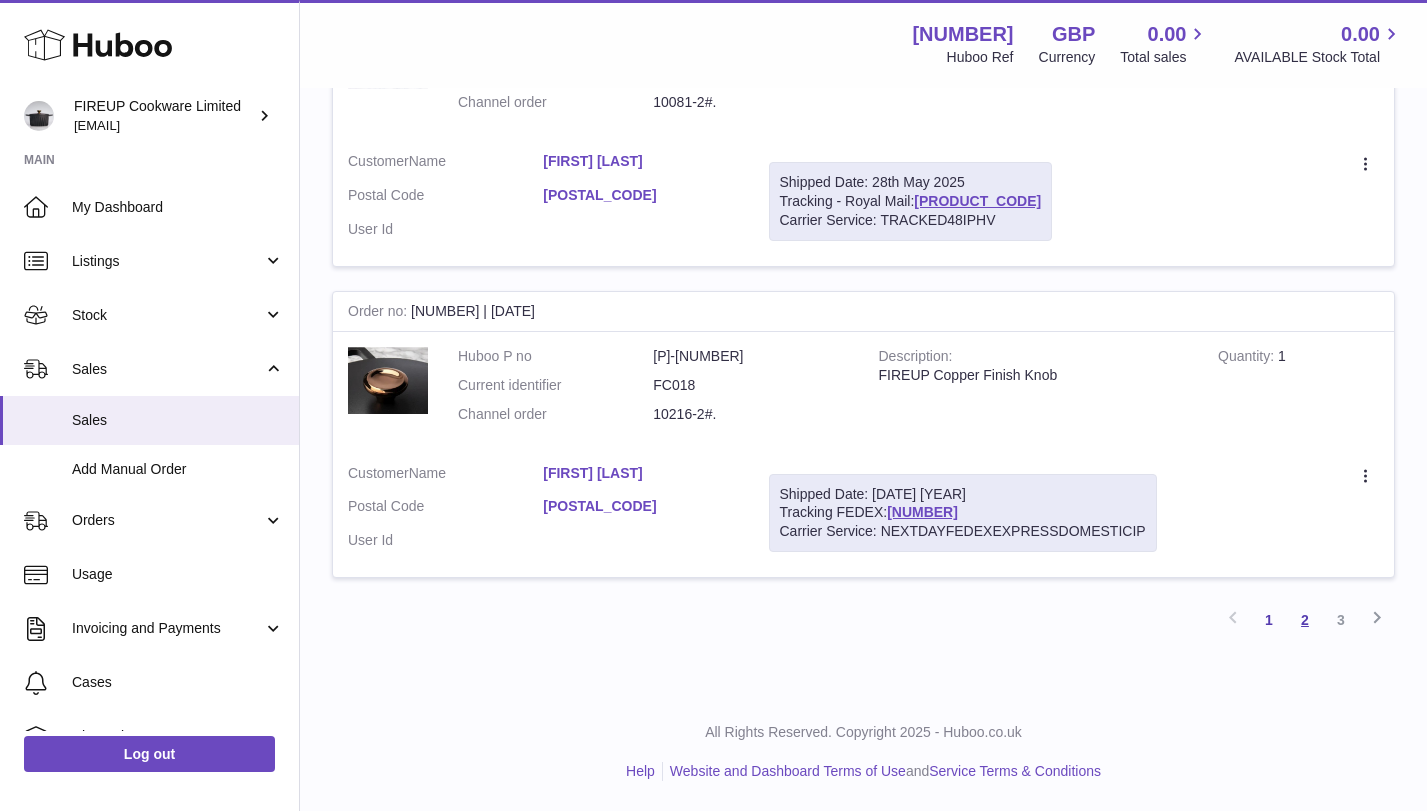 click on "2" at bounding box center [1305, 620] 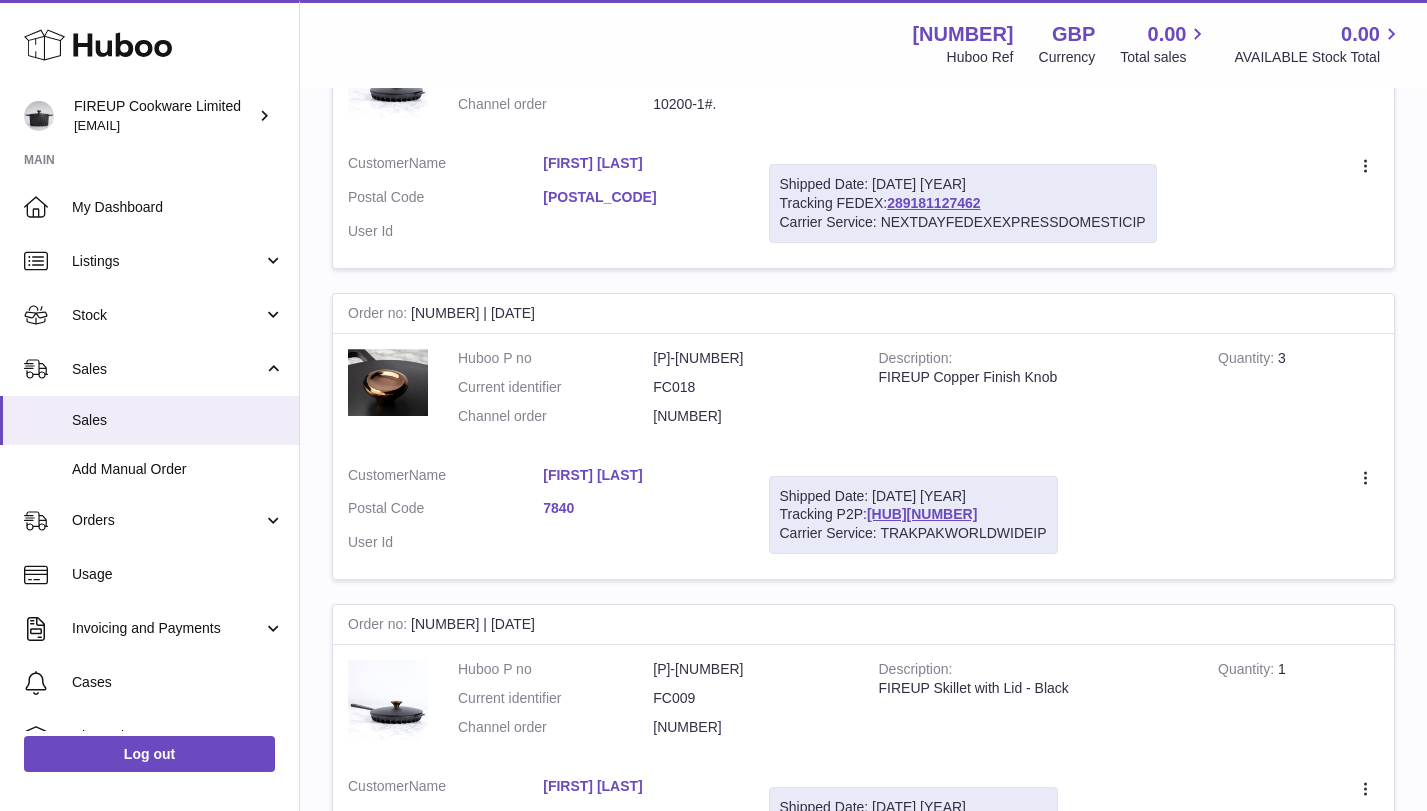 scroll, scrollTop: 1762, scrollLeft: 0, axis: vertical 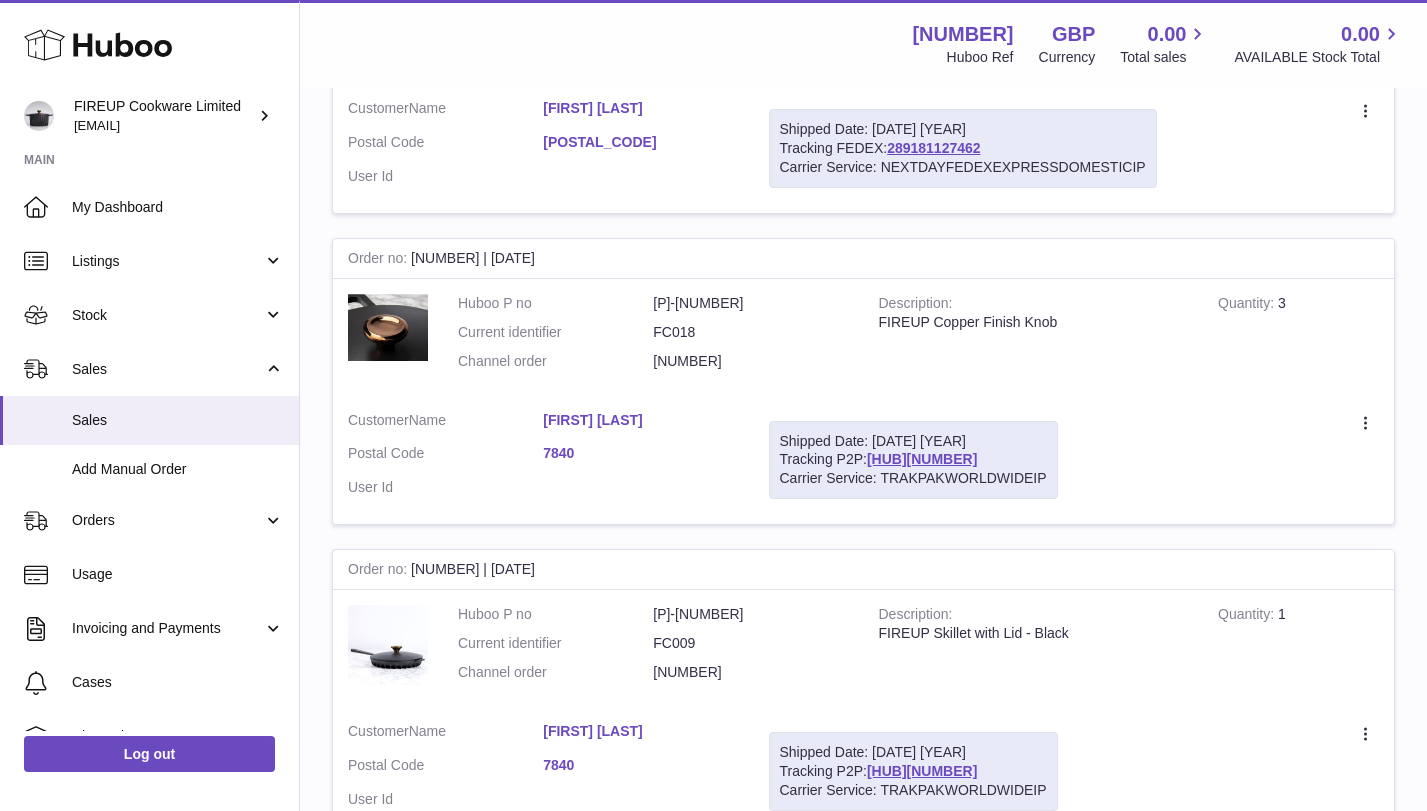 click on "[FIRST] [LAST]" at bounding box center [640, 420] 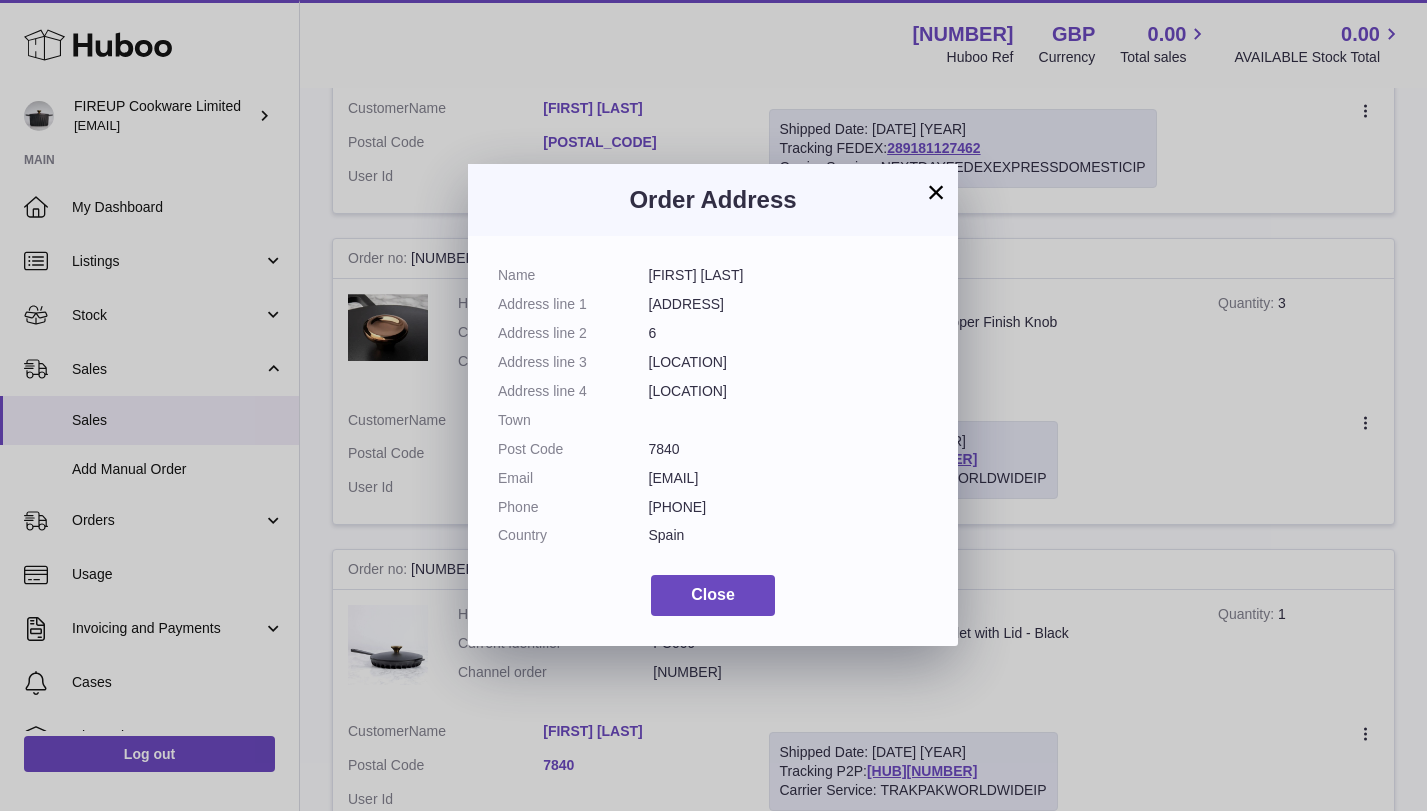 drag, startPoint x: 755, startPoint y: 268, endPoint x: 639, endPoint y: 277, distance: 116.34862 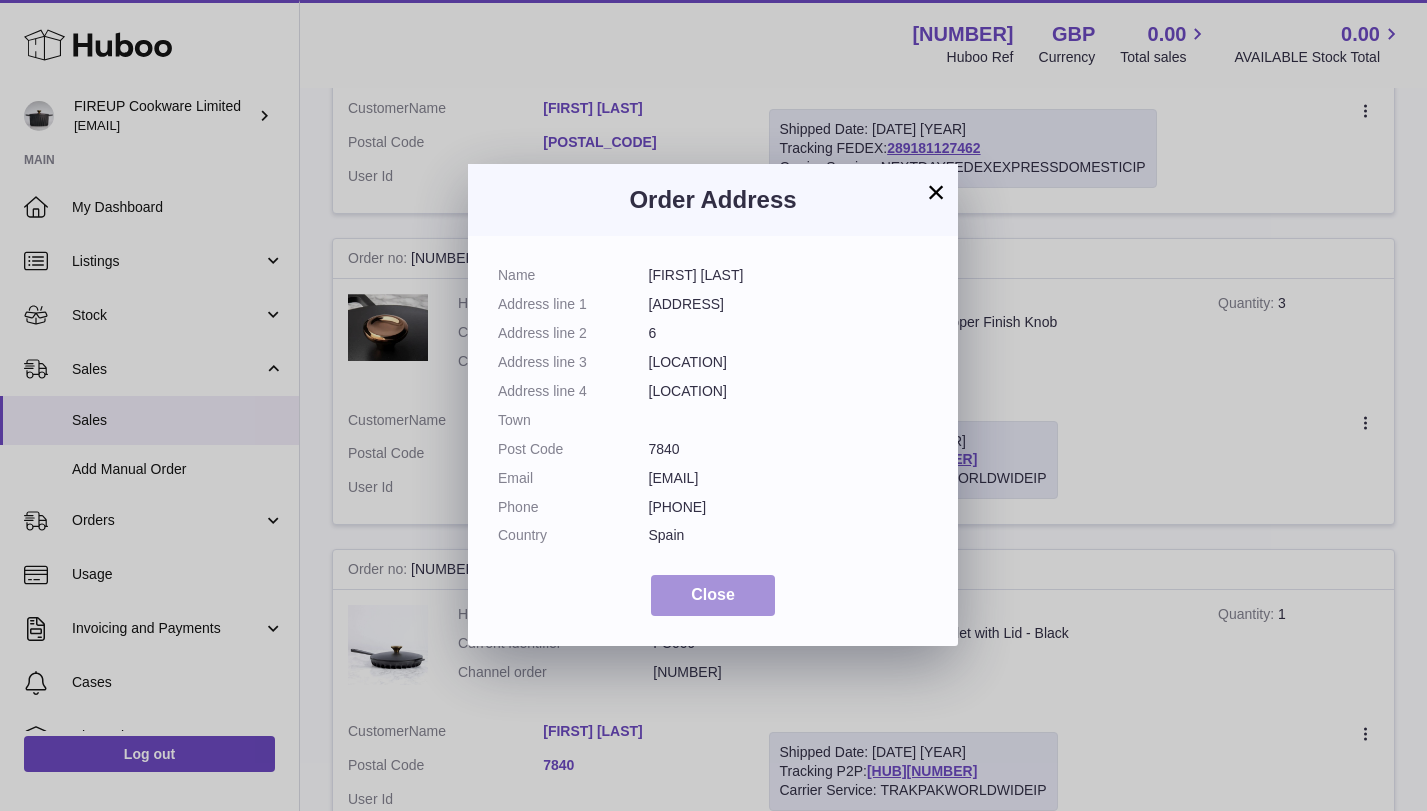 click on "Close" at bounding box center [713, 594] 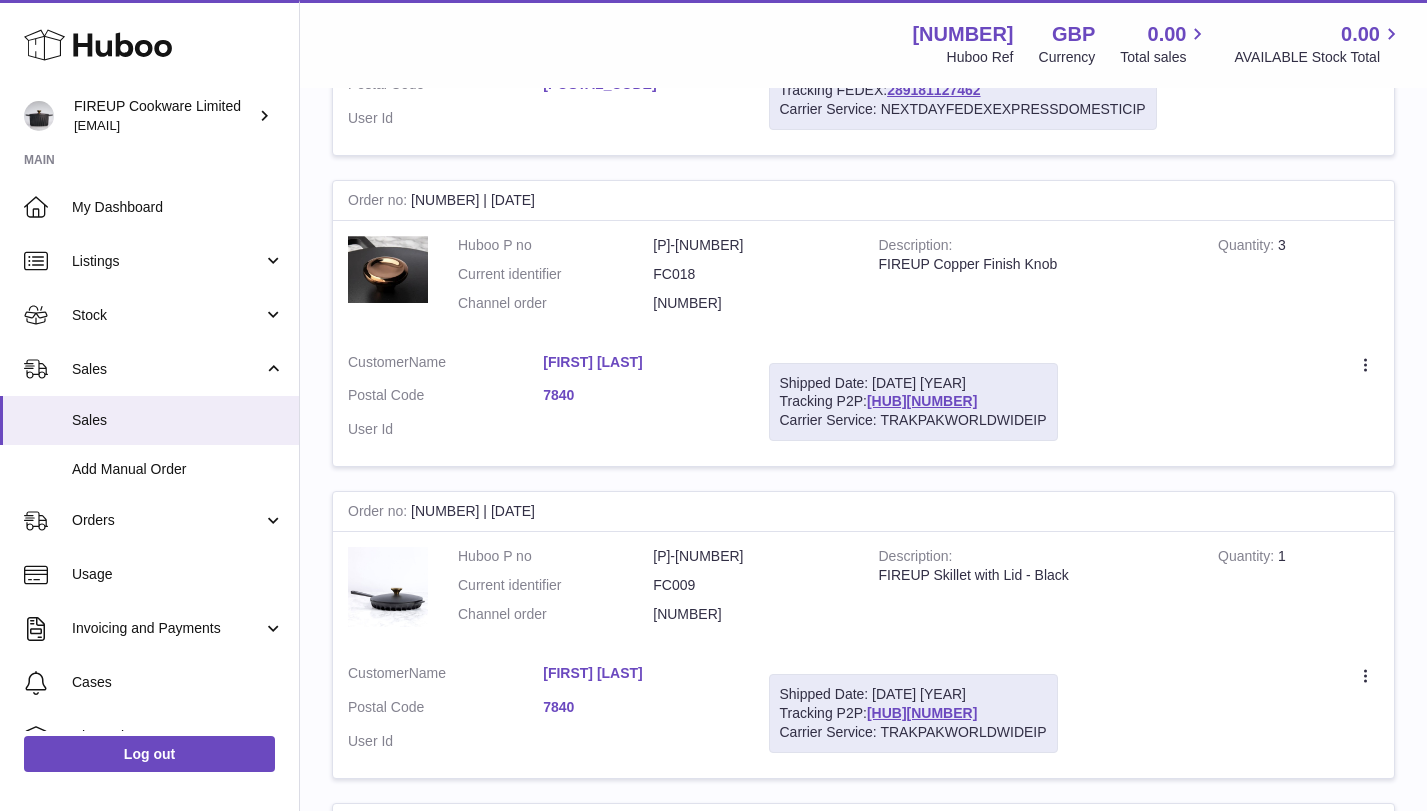 scroll, scrollTop: 1827, scrollLeft: 0, axis: vertical 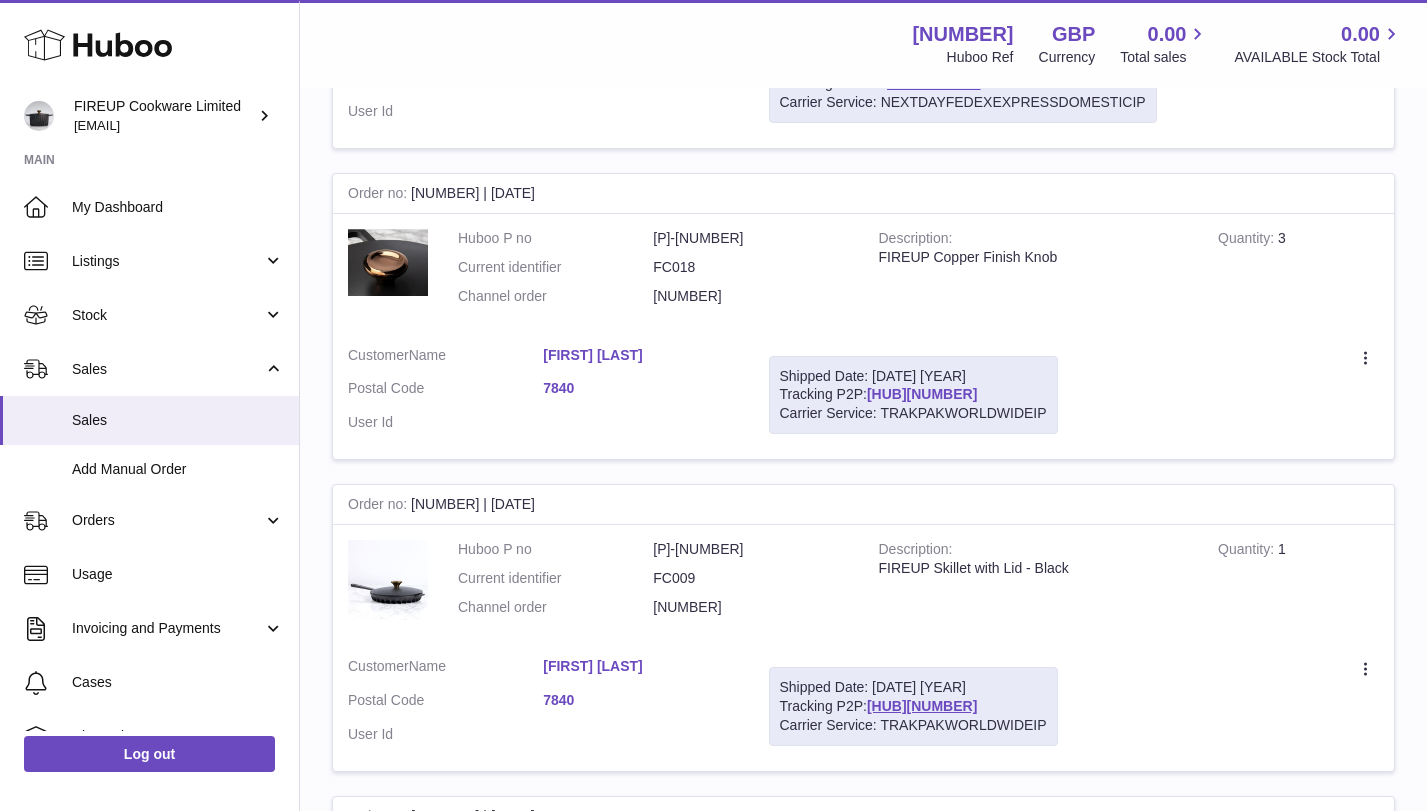 click on "[HUB][NUMBER]" at bounding box center [922, 394] 